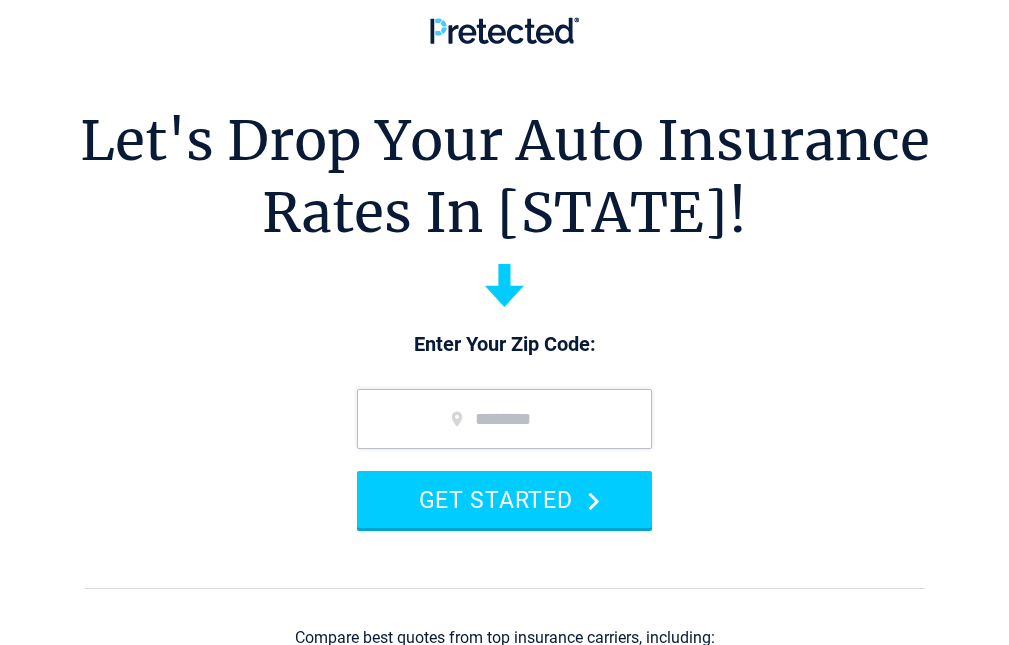 scroll, scrollTop: 0, scrollLeft: 0, axis: both 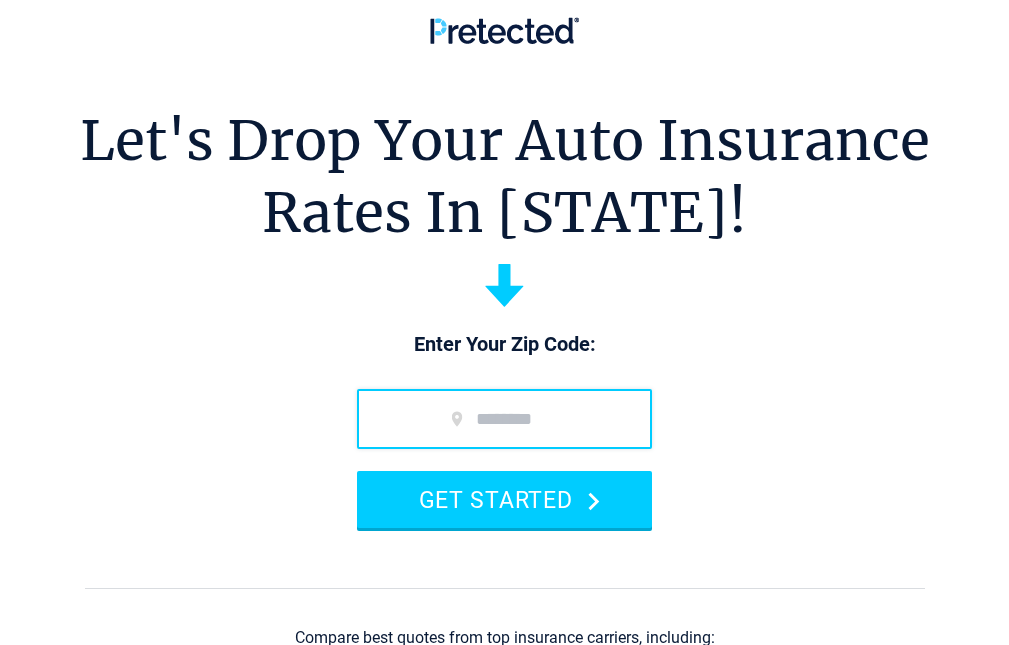click at bounding box center [504, 419] 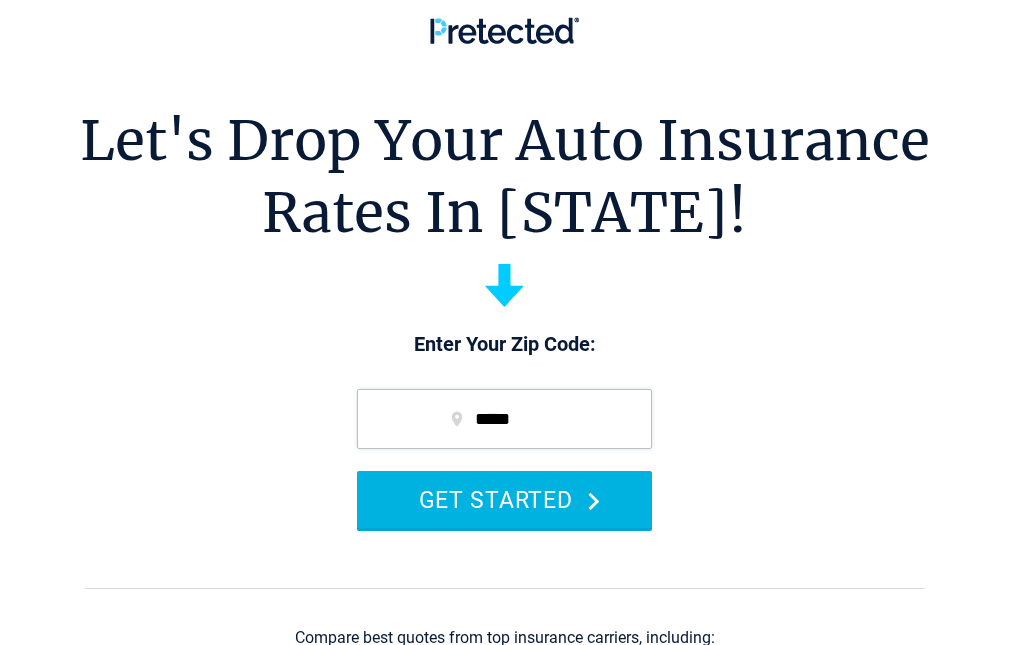 click on "GET STARTED" at bounding box center (504, 499) 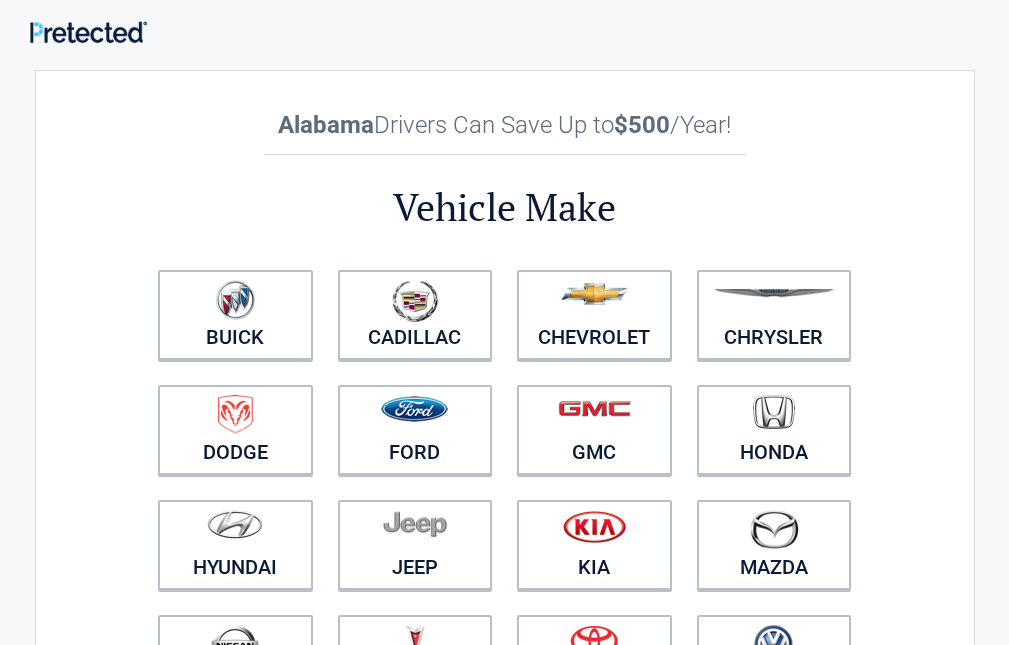 scroll, scrollTop: 0, scrollLeft: 0, axis: both 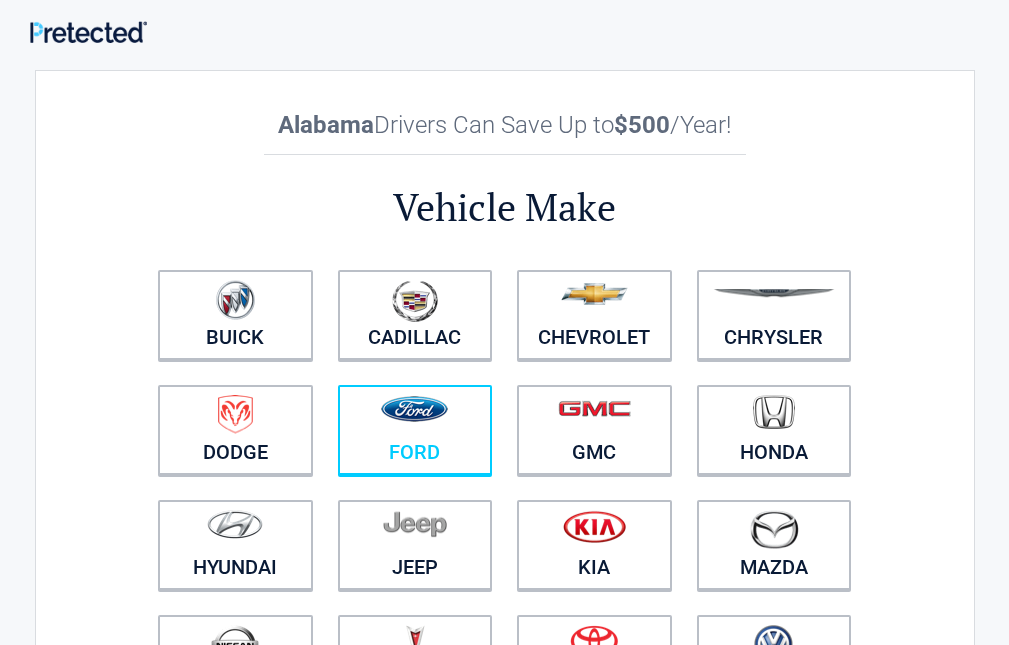 click at bounding box center [414, 409] 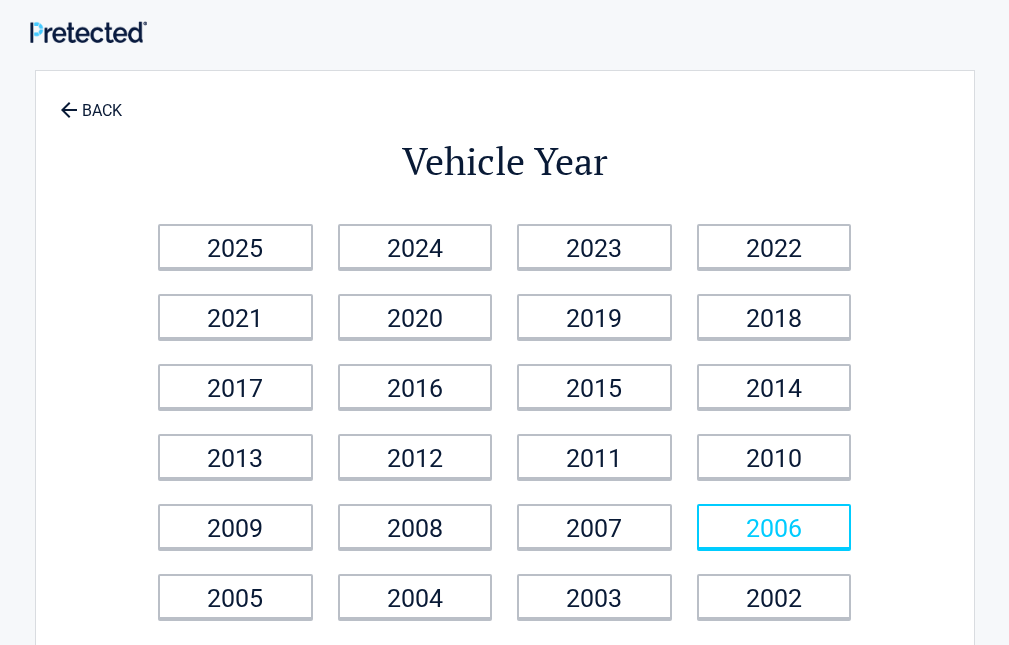 click on "2006" at bounding box center [774, 526] 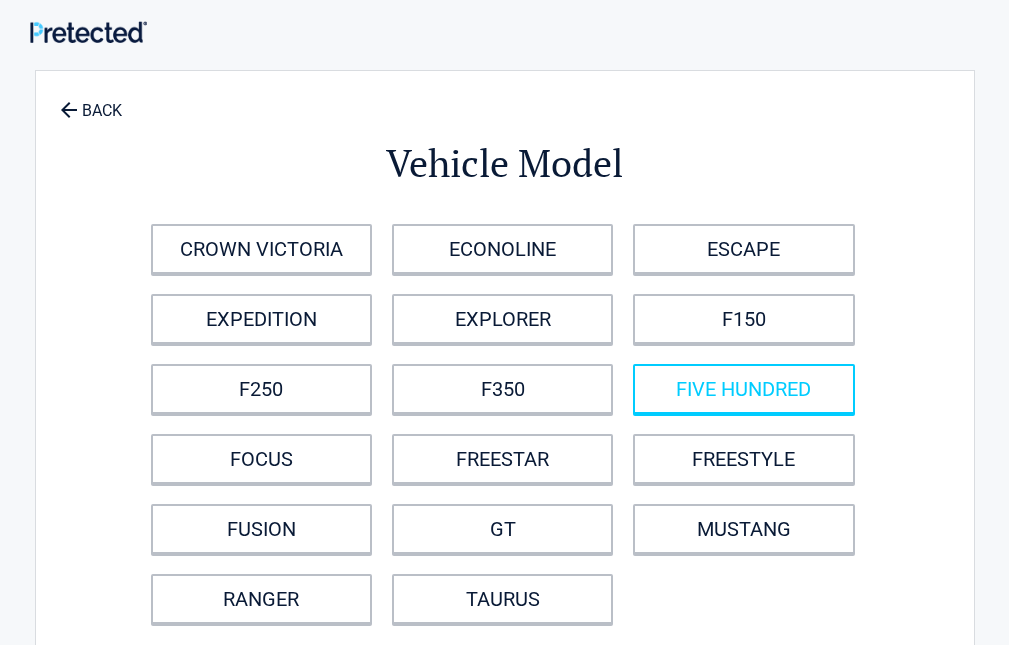 click on "FIVE HUNDRED" at bounding box center [743, 389] 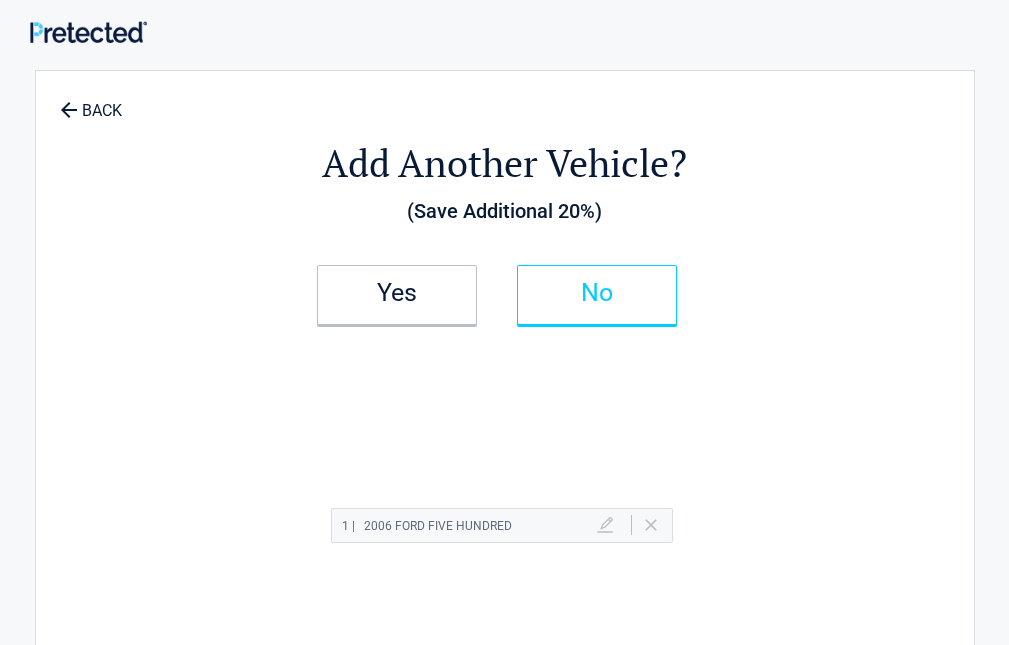 click on "No" at bounding box center (597, 293) 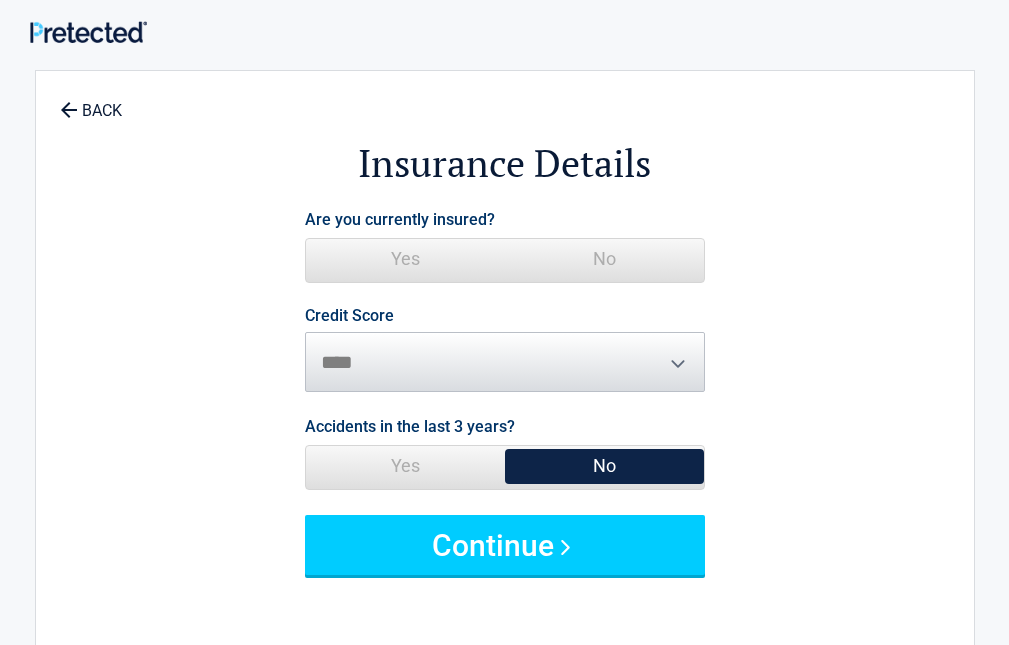 click on "No" at bounding box center (604, 259) 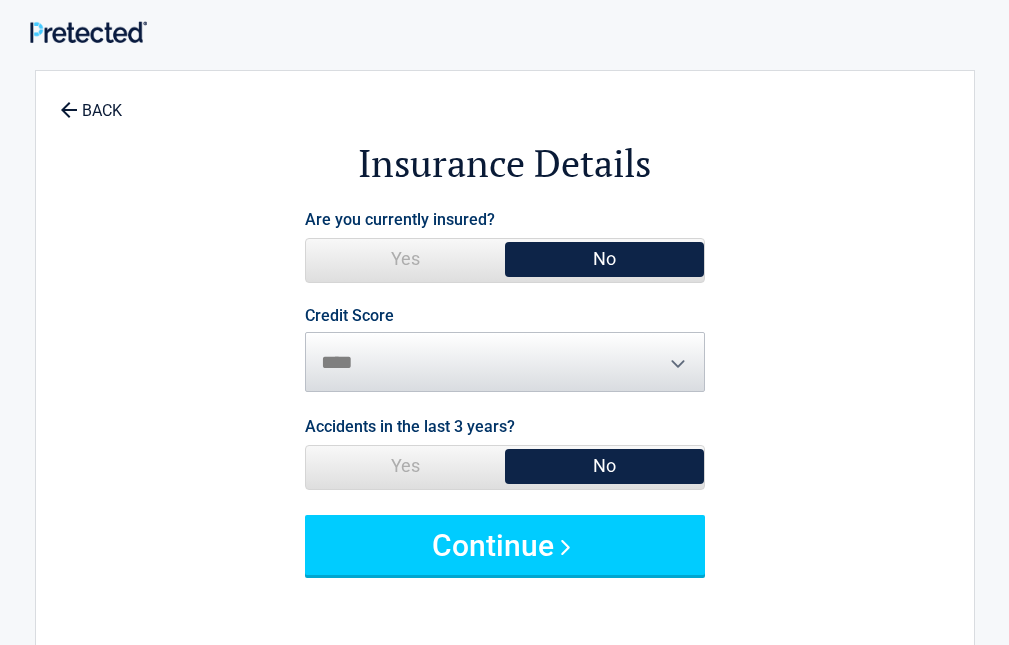 click on "Credit Score
*********
****
*******
****" at bounding box center (505, 350) 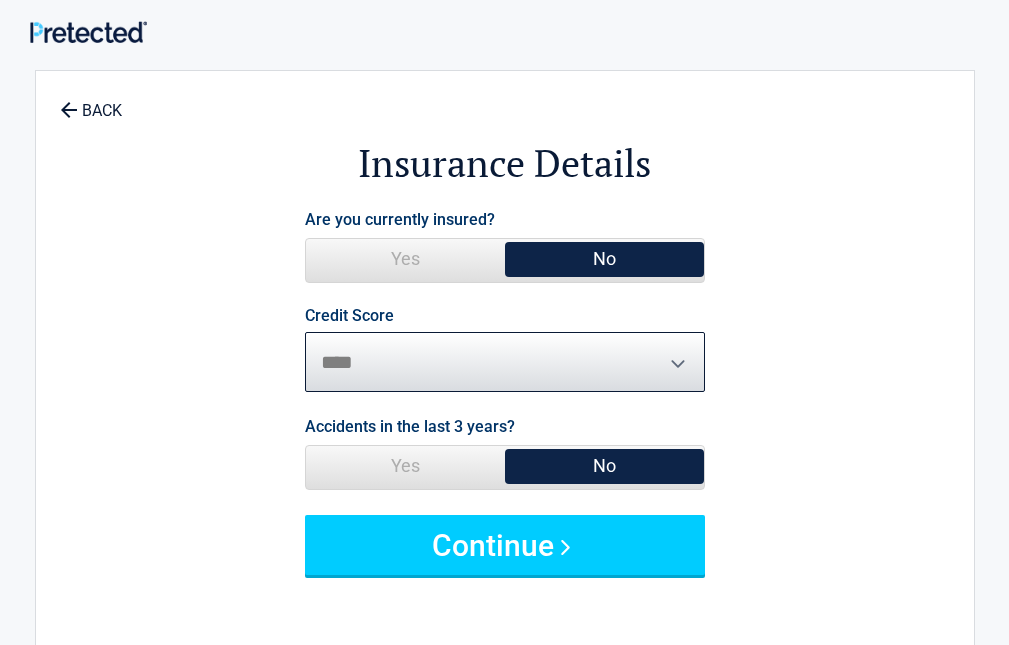 click on "*********
****
*******
****" at bounding box center [505, 362] 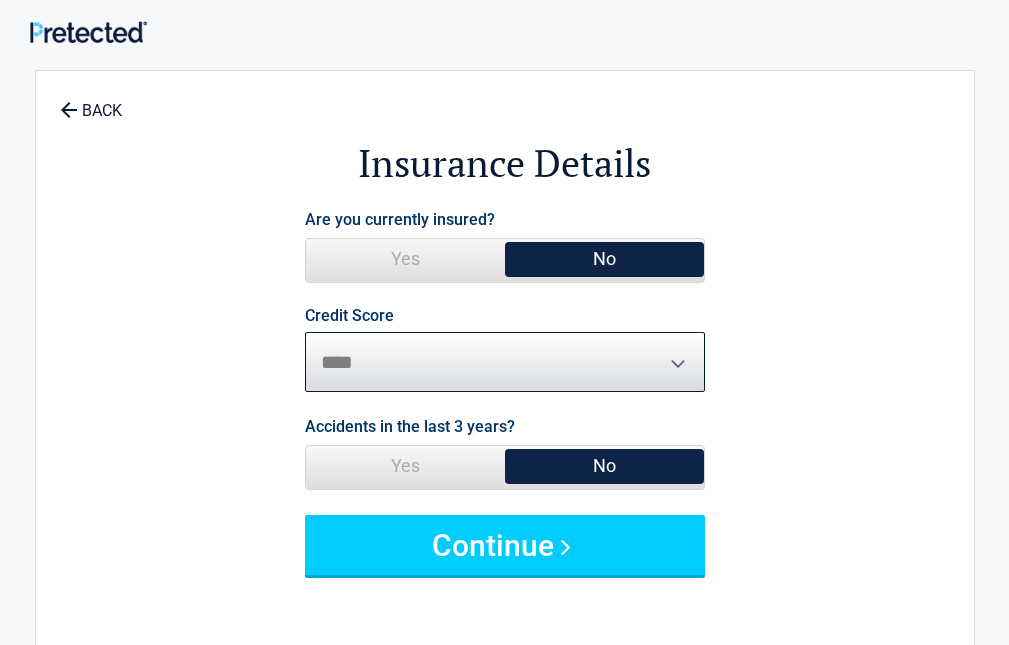 select on "****" 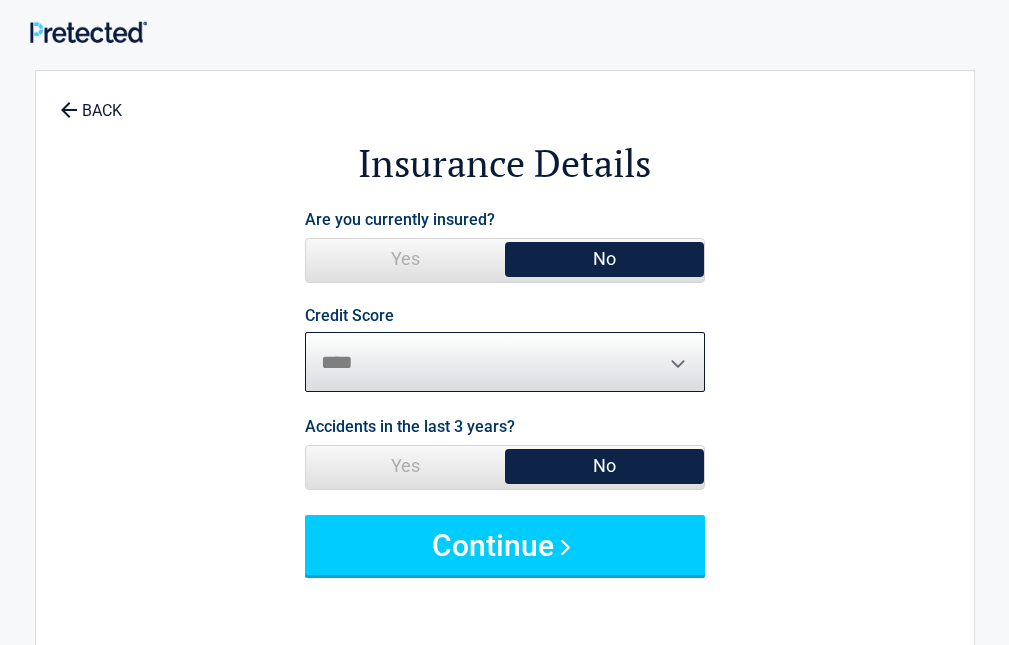 click on "*********
****
*******
****" at bounding box center (505, 362) 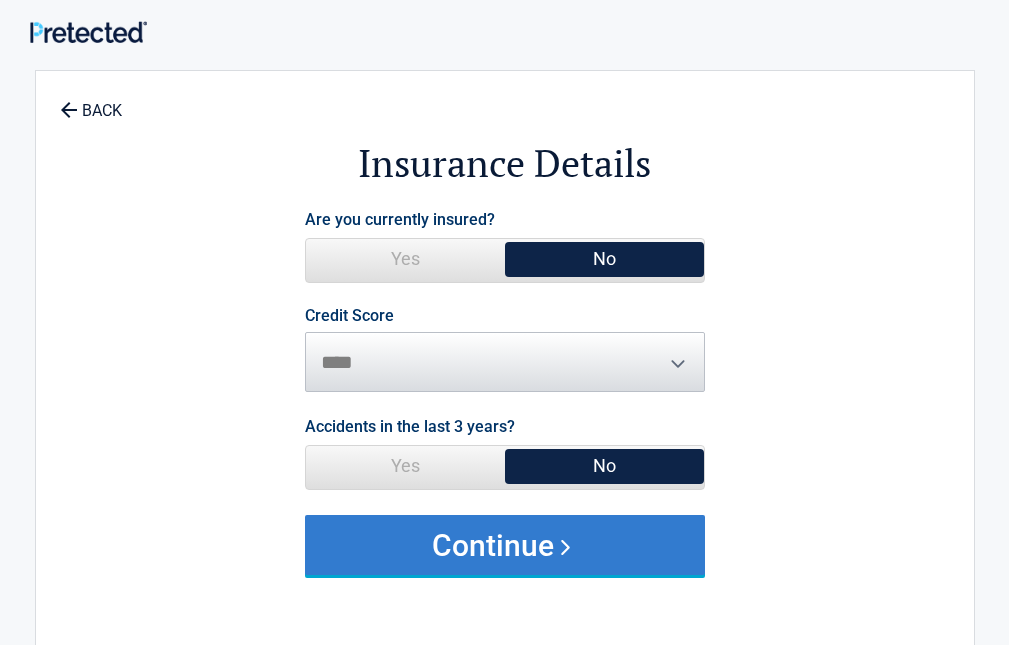 click on "Continue" at bounding box center (505, 545) 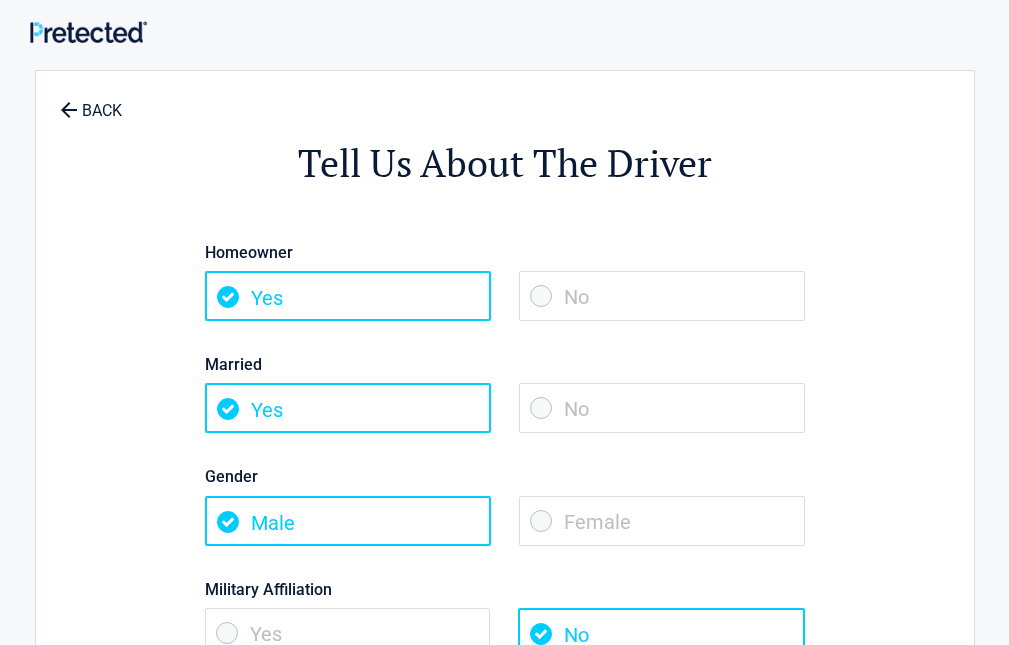 click on "No" at bounding box center [662, 296] 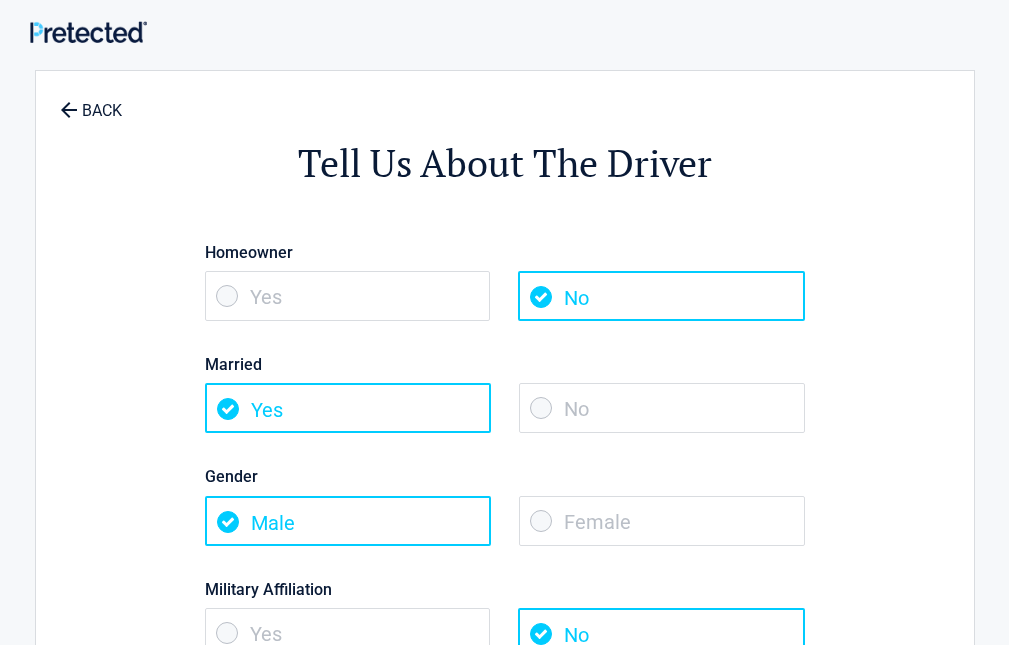 click on "No" at bounding box center (662, 408) 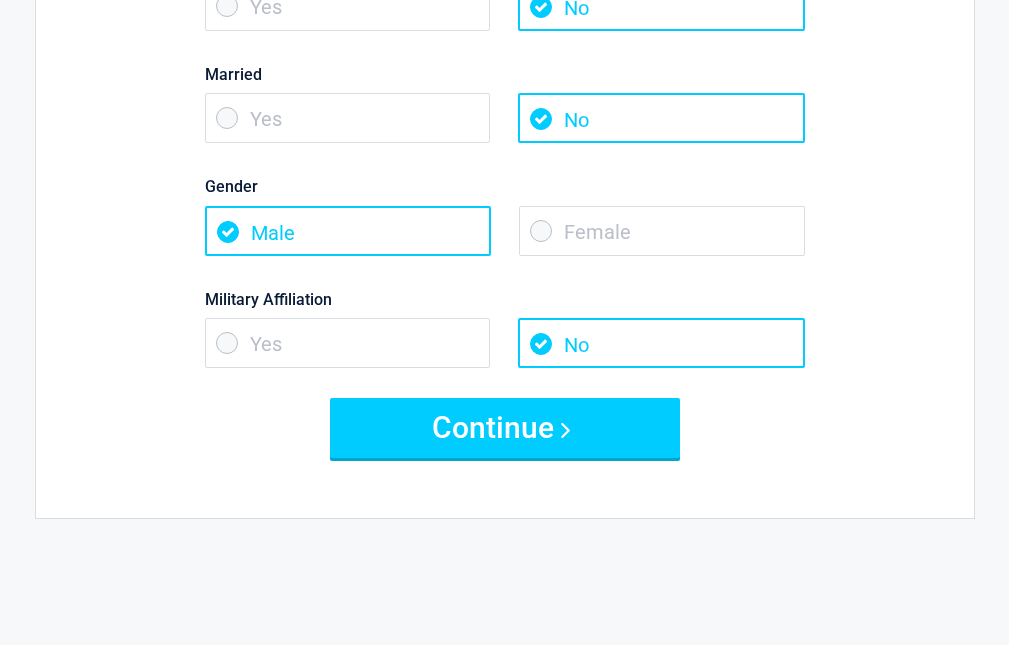 scroll, scrollTop: 333, scrollLeft: 0, axis: vertical 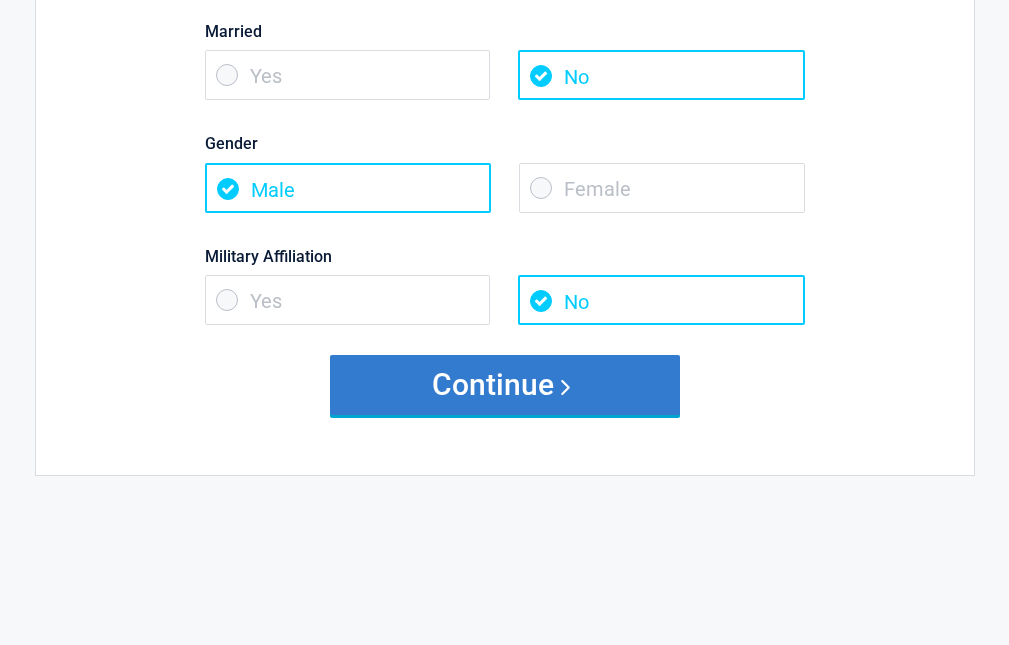 click on "Continue" at bounding box center (505, 385) 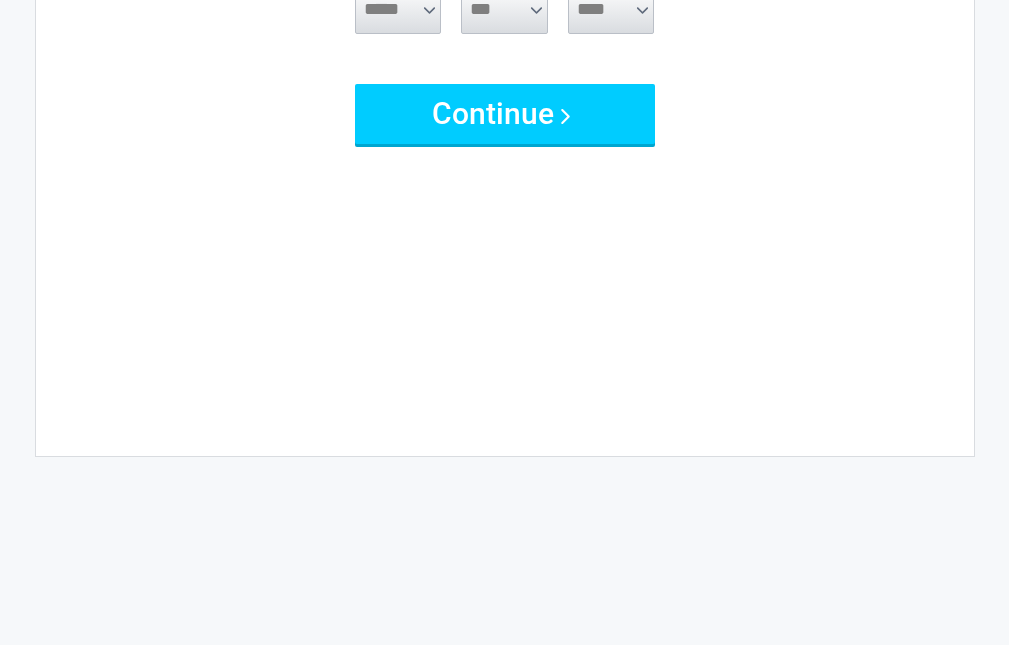 scroll, scrollTop: 0, scrollLeft: 0, axis: both 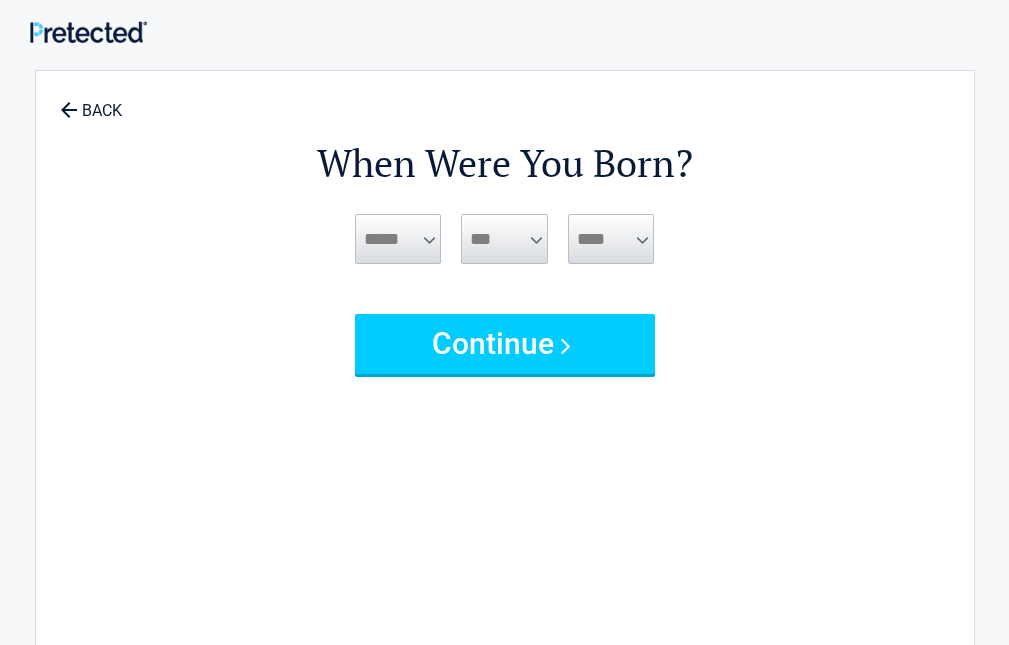click on "*****
***
***
***
***
***
***
***
***
***
***
***
***" at bounding box center [398, 239] 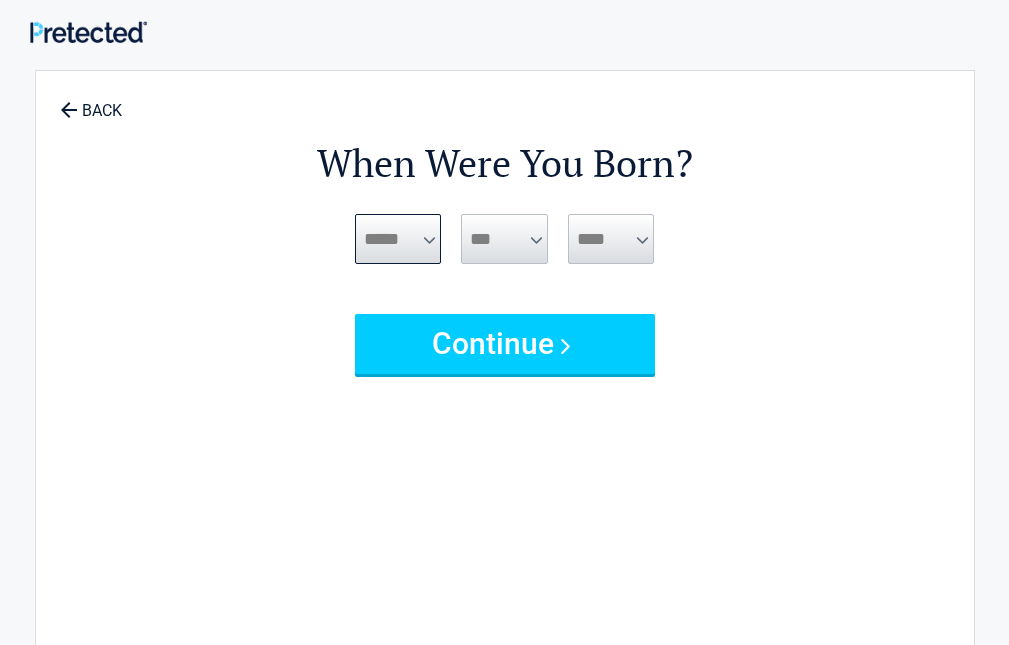 click on "*****
***
***
***
***
***
***
***
***
***
***
***
***" at bounding box center (398, 239) 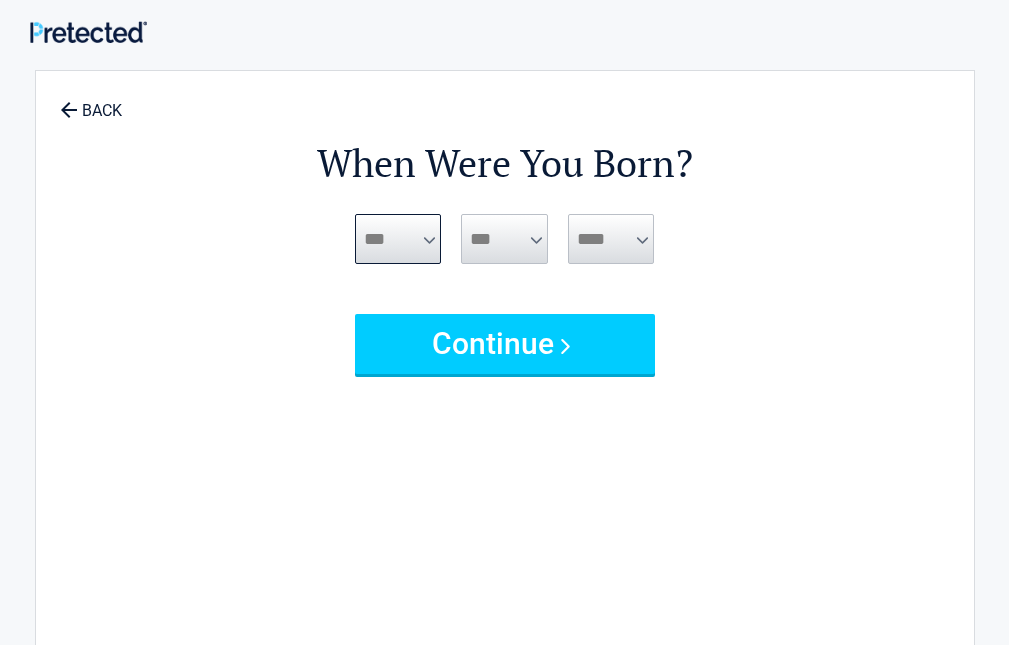click on "*****
***
***
***
***
***
***
***
***
***
***
***
***" at bounding box center (398, 239) 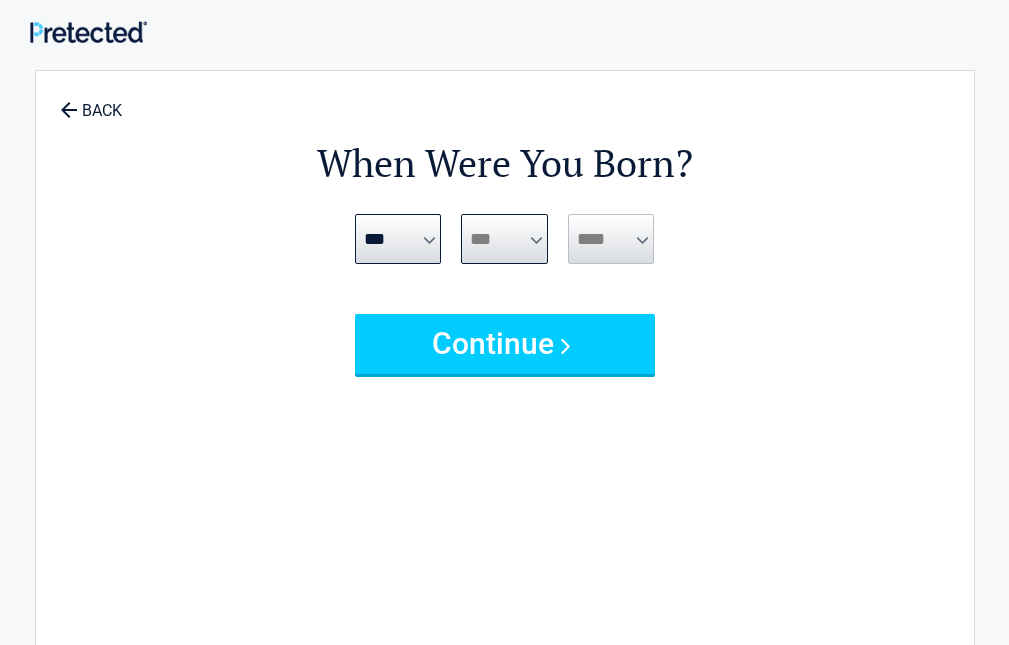 click on "*** * * * * * * * * * ** ** ** ** ** ** ** ** ** ** ** ** ** ** ** ** ** ** ** ** **" at bounding box center (504, 239) 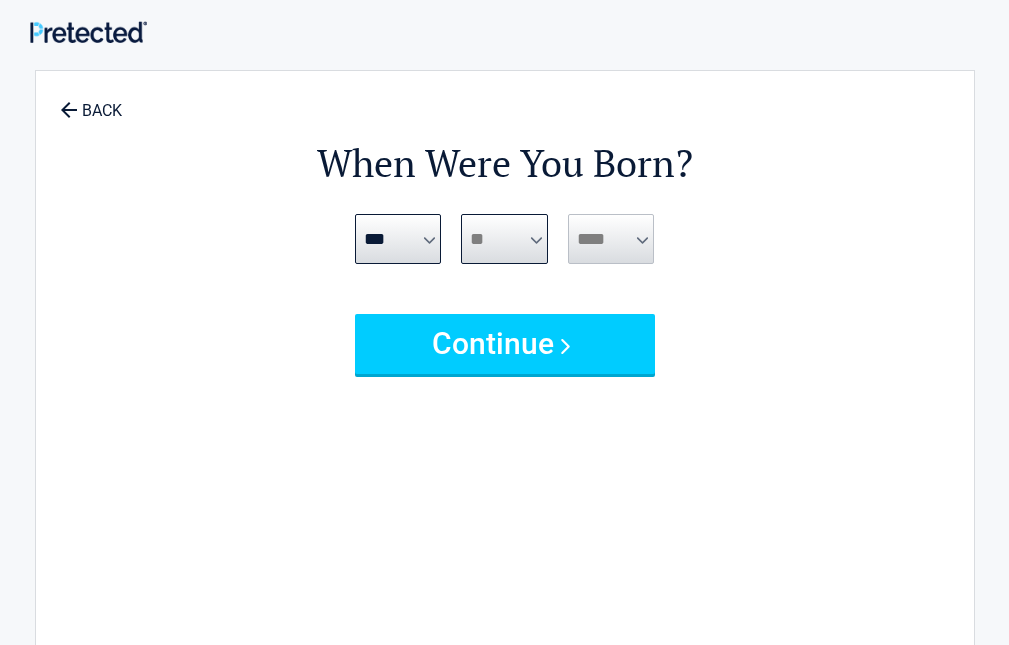 click on "*** * * * * * * * * * ** ** ** ** ** ** ** ** ** ** ** ** ** ** ** ** ** ** ** ** **" at bounding box center (504, 239) 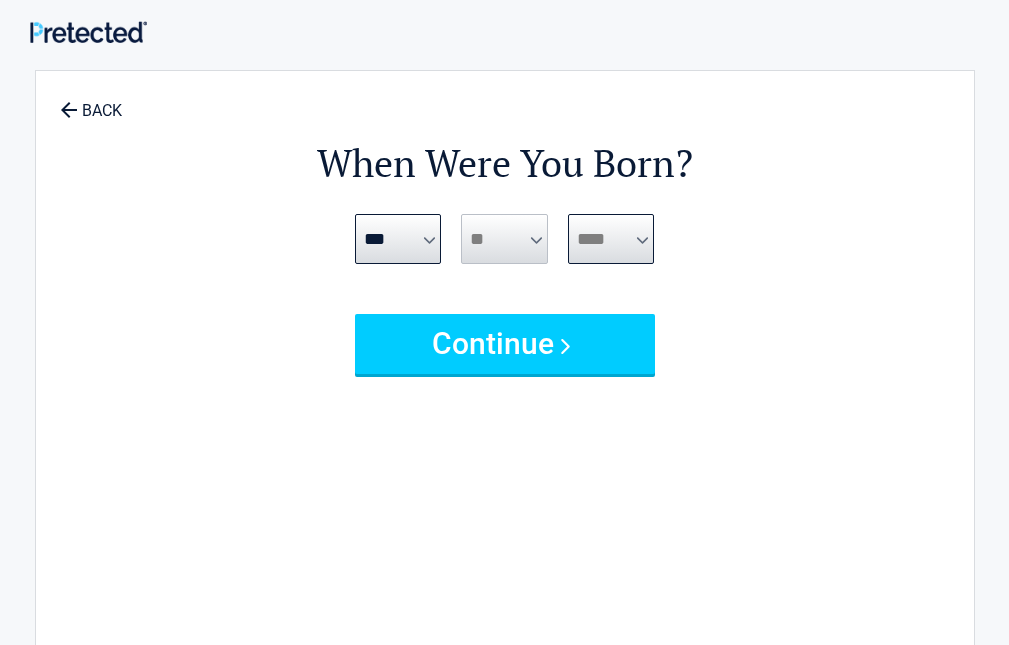 click on "****
****
****
****
****
****
****
****
****
****
****
****
****
****
****
****
****
****
****
****
****
****
****
****
****
****
****
****
****
****
****
****
****
****
****
****
****
****
****
****
****
****
****
****
****
****
****
****
****
****
****
****
****
****
****
****
****
****
****
****
****
****
****
****" at bounding box center (611, 239) 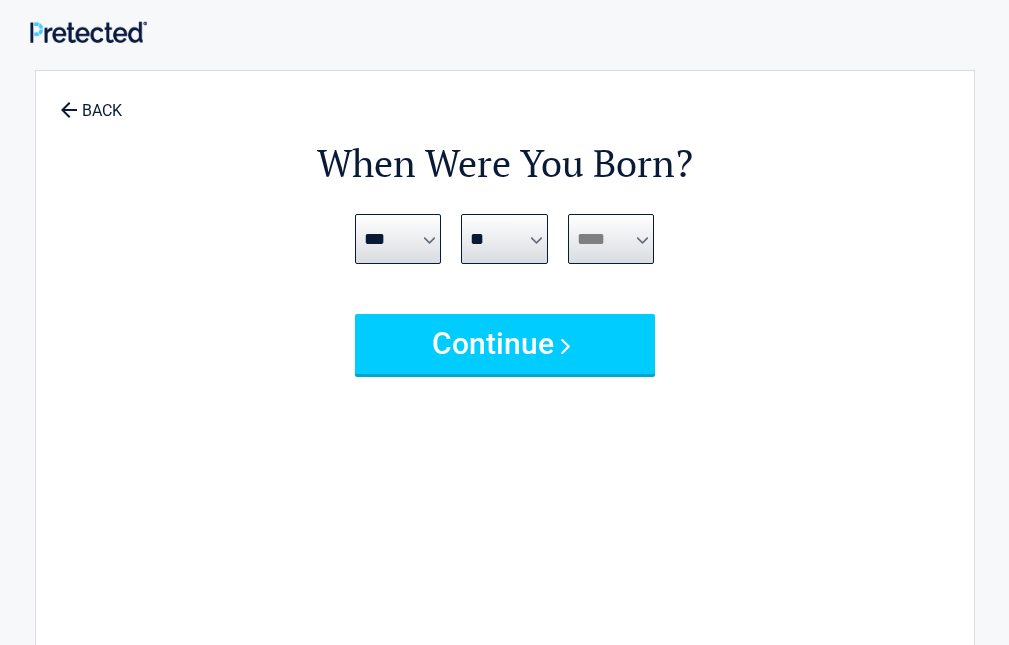 select on "****" 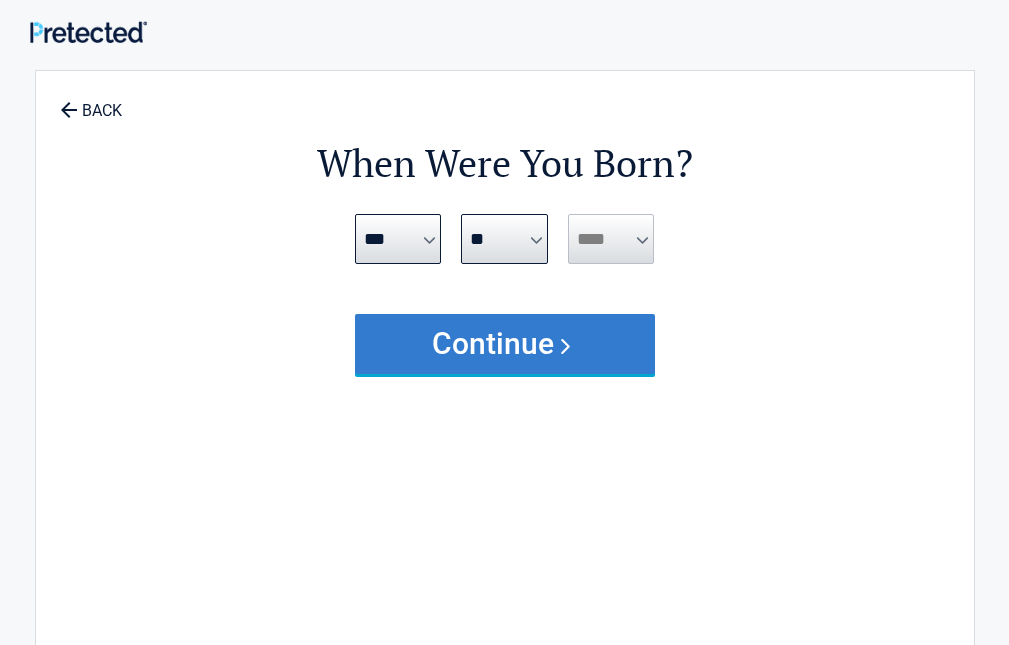 click on "Continue" at bounding box center (505, 344) 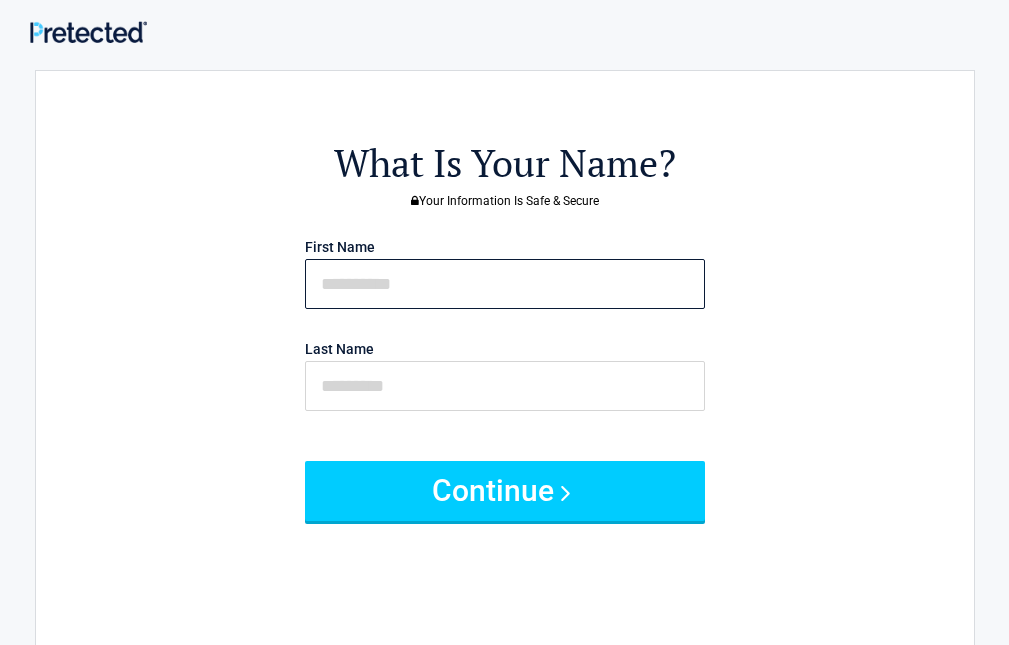 click at bounding box center [505, 284] 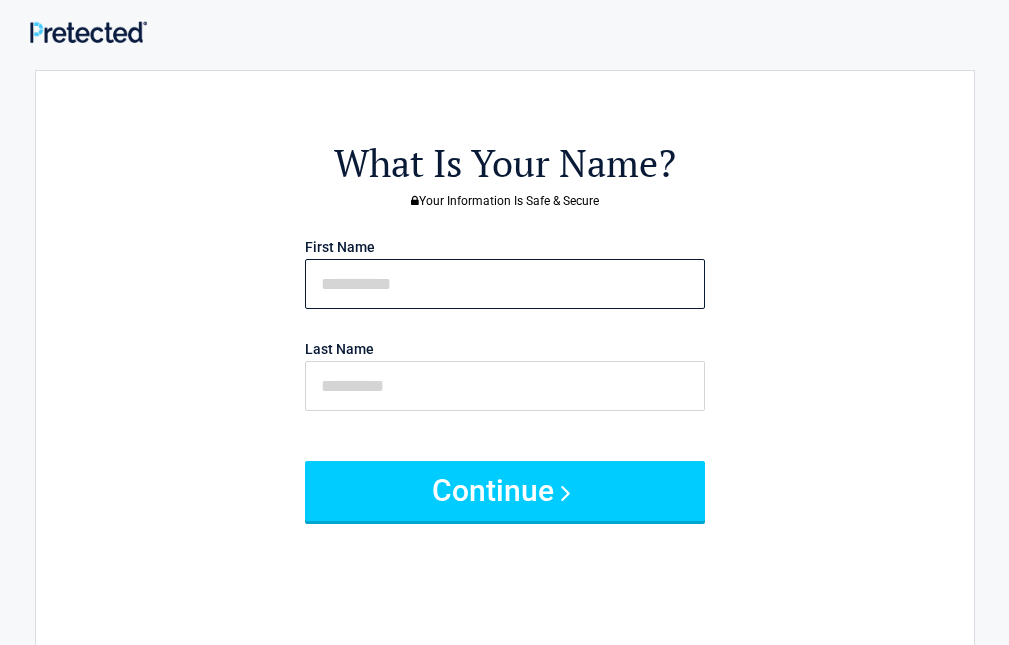 type on "******" 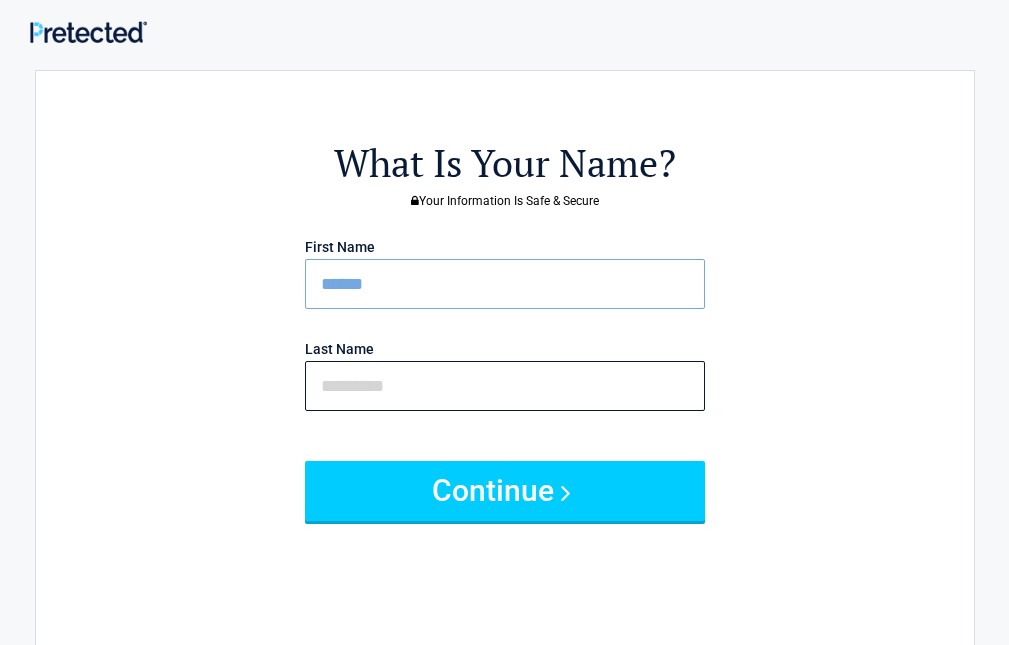 click at bounding box center (505, 386) 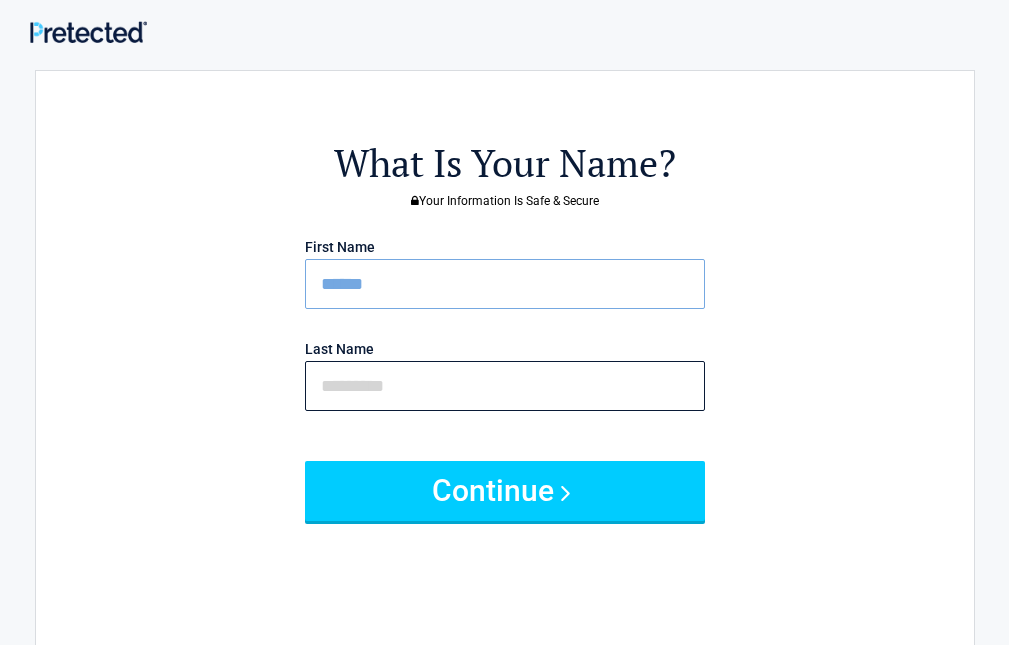 type on "*******" 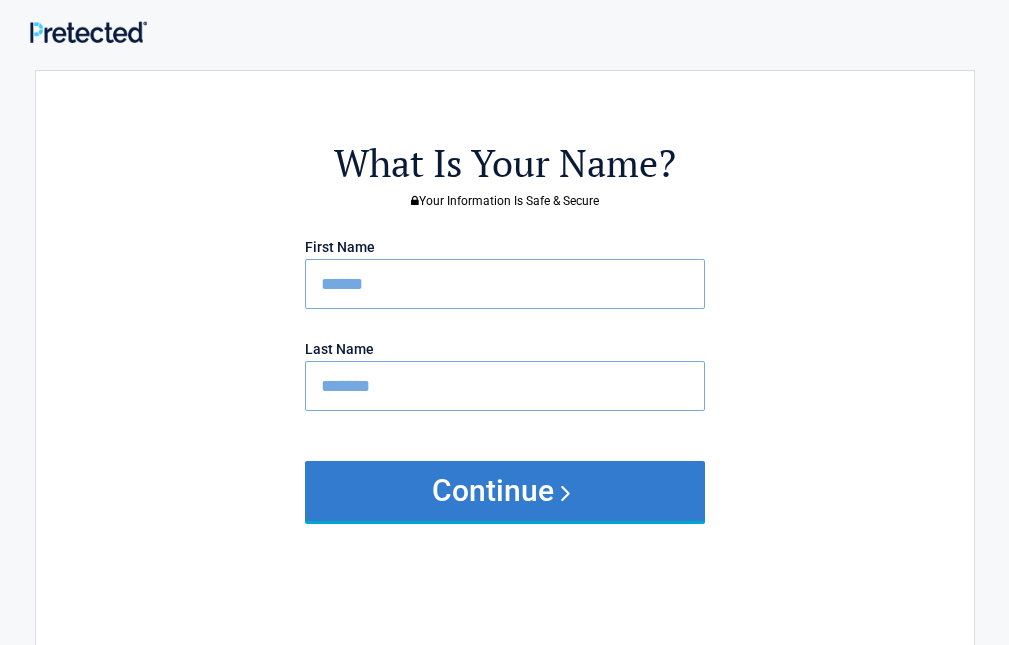 click on "Continue" at bounding box center [505, 491] 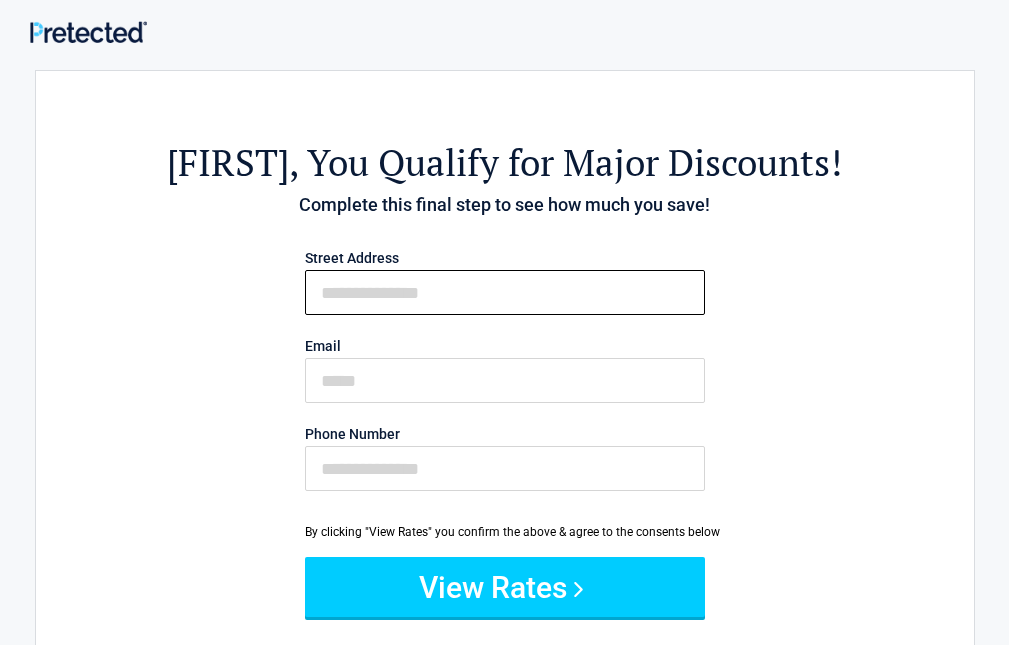 click on "First Name" at bounding box center [505, 292] 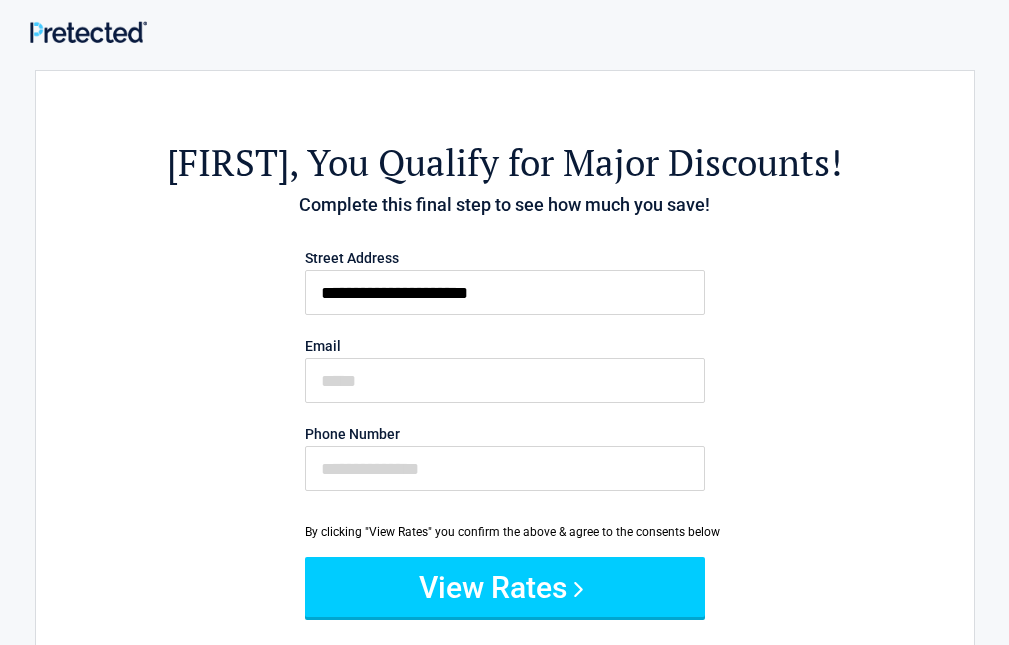 type on "**********" 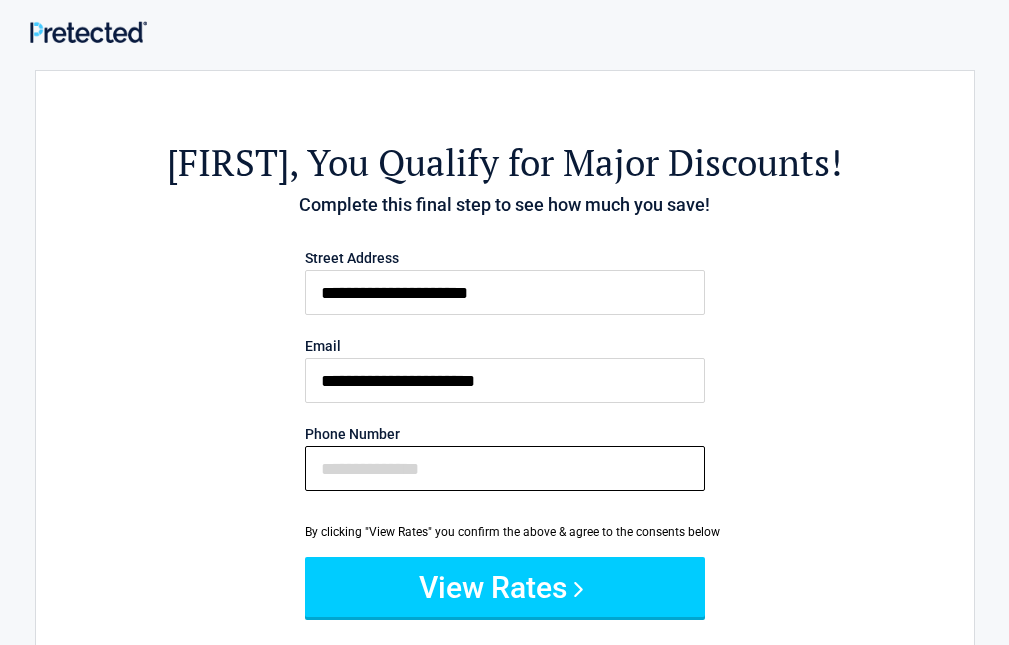 type on "**********" 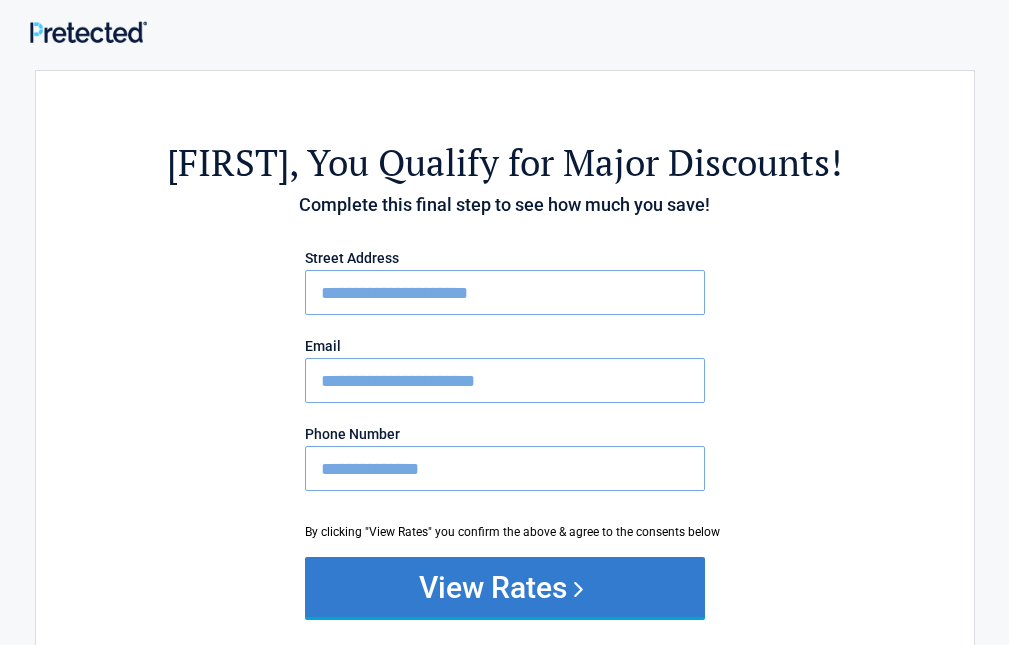 click on "View Rates" at bounding box center [505, 587] 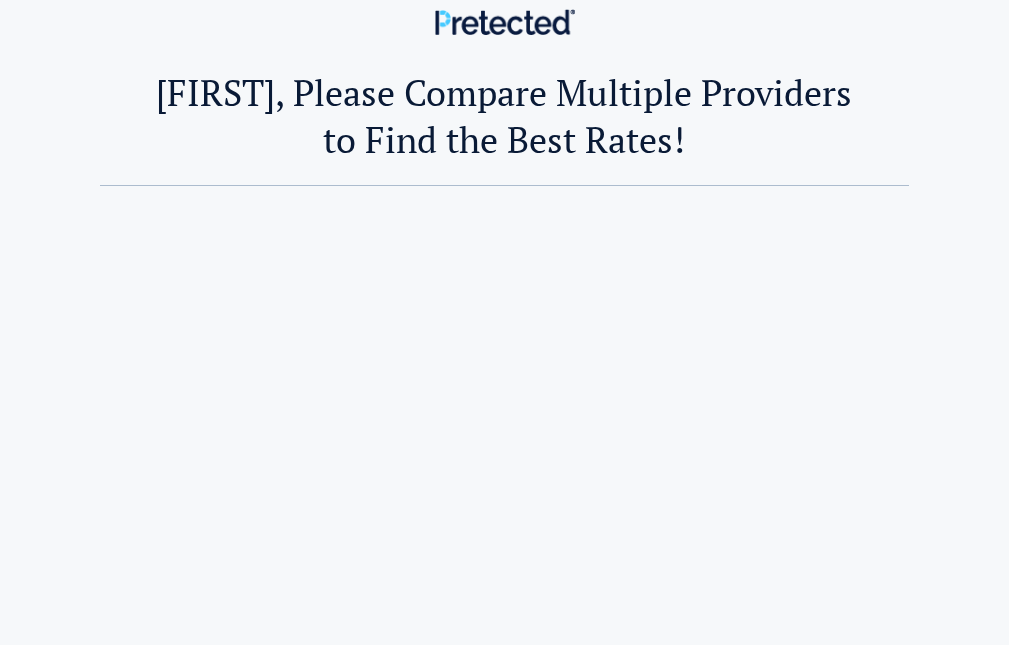 scroll, scrollTop: 0, scrollLeft: 0, axis: both 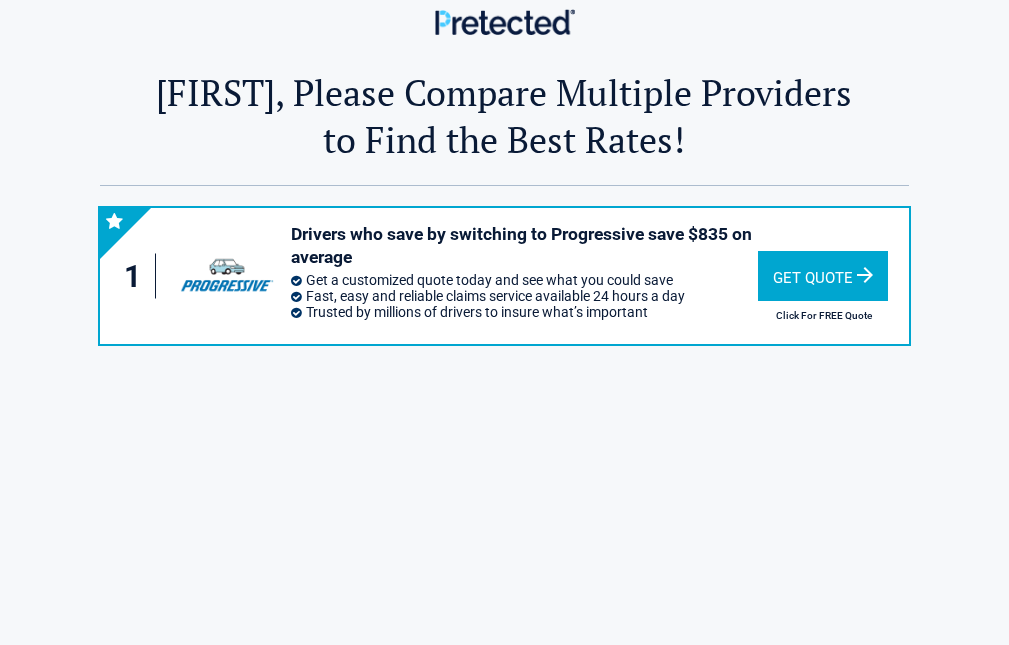 click on "Get Quote" at bounding box center [823, 276] 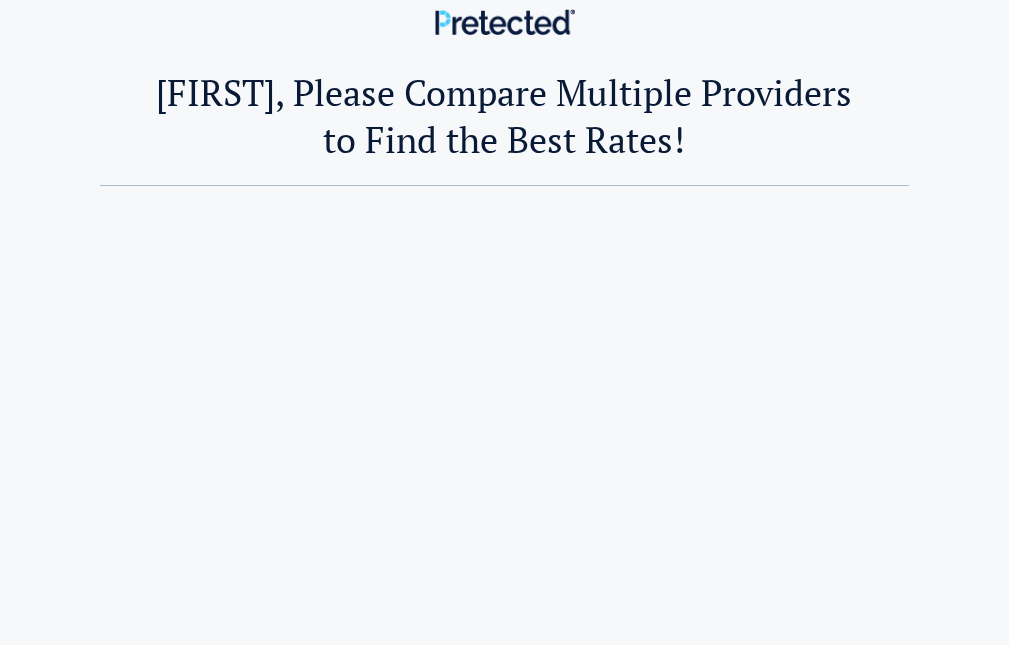 scroll, scrollTop: 0, scrollLeft: 0, axis: both 